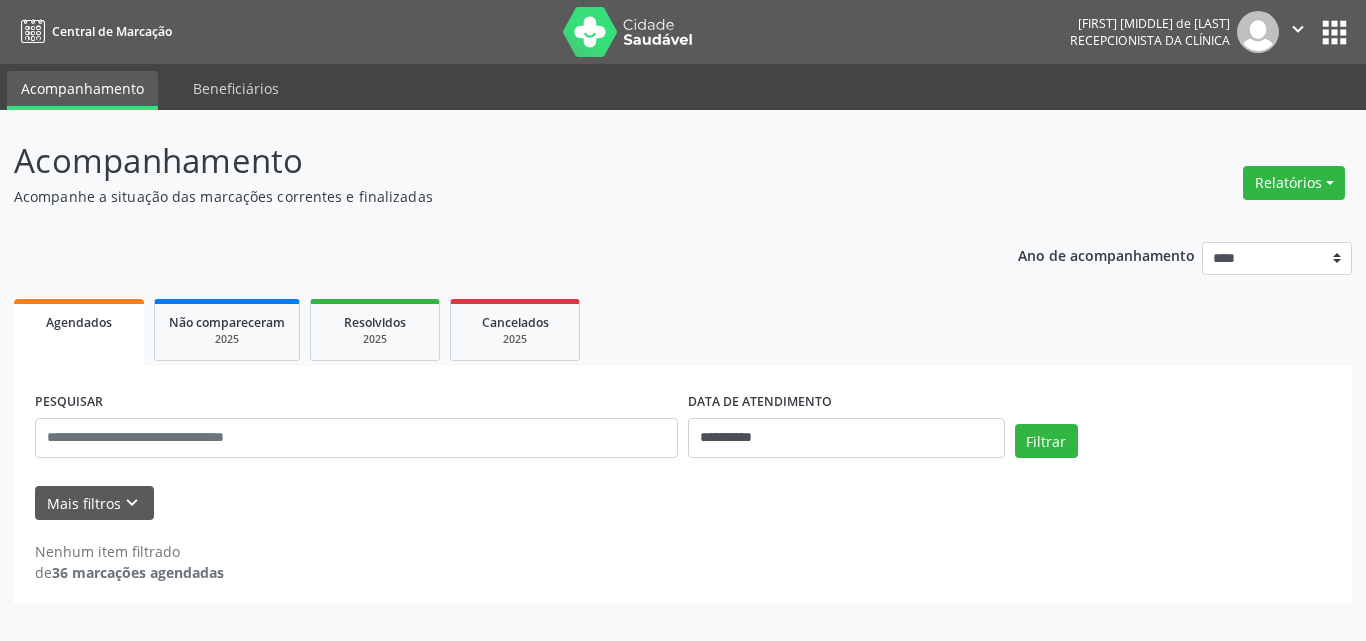 scroll, scrollTop: 0, scrollLeft: 0, axis: both 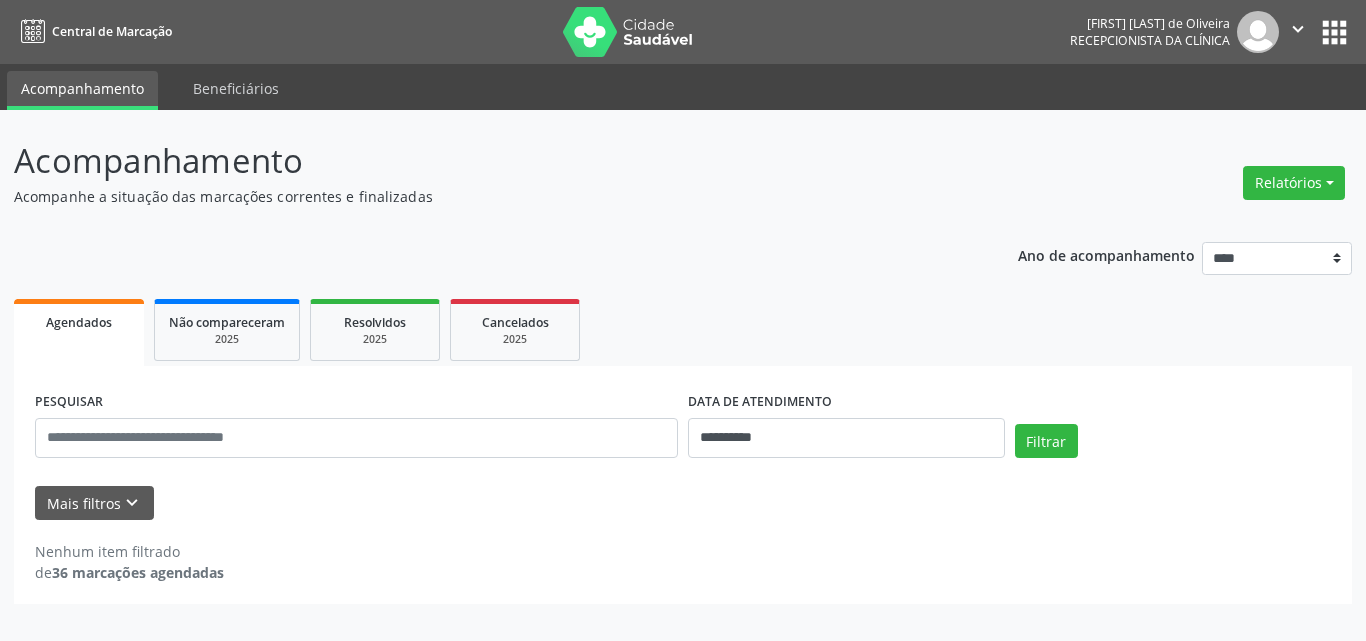 click on "**********" at bounding box center [683, 370] 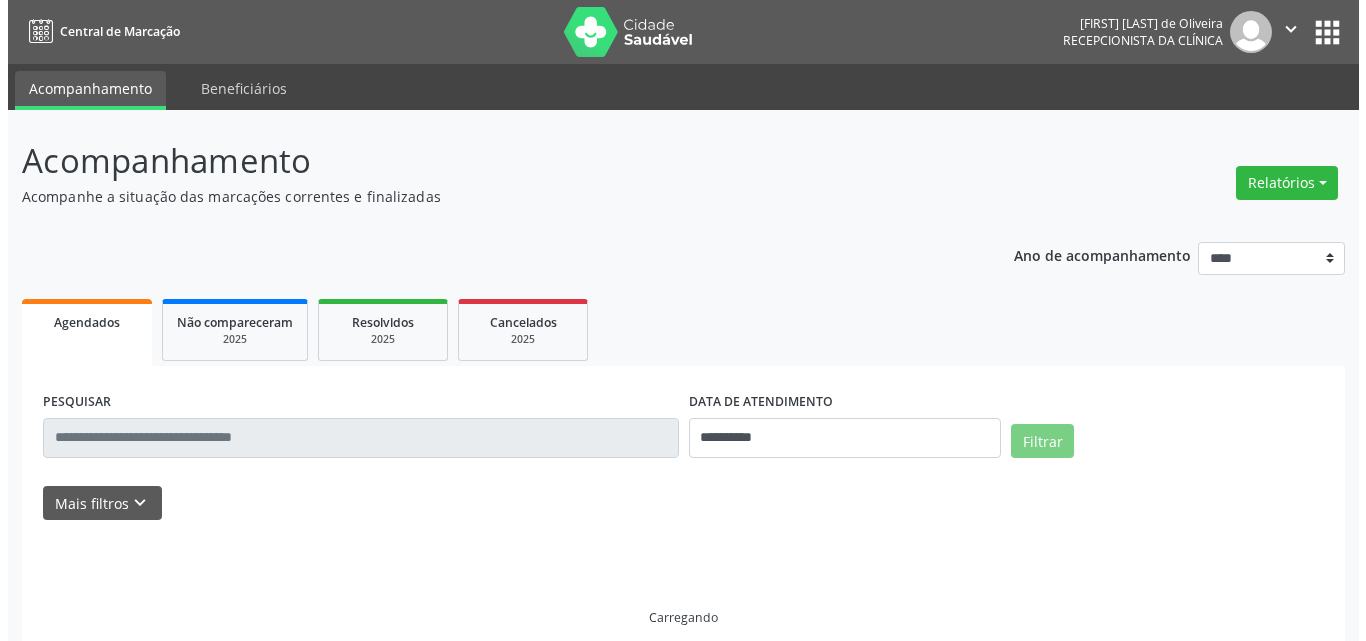 scroll, scrollTop: 0, scrollLeft: 0, axis: both 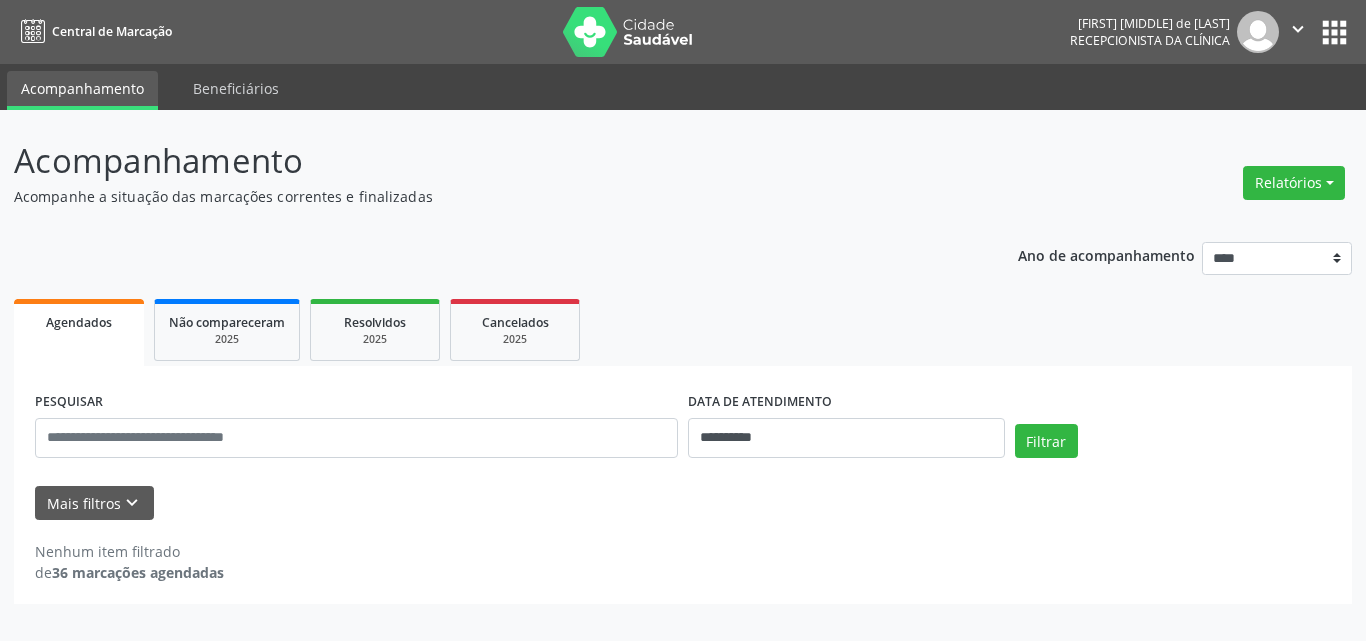 click on "**********" at bounding box center [683, 416] 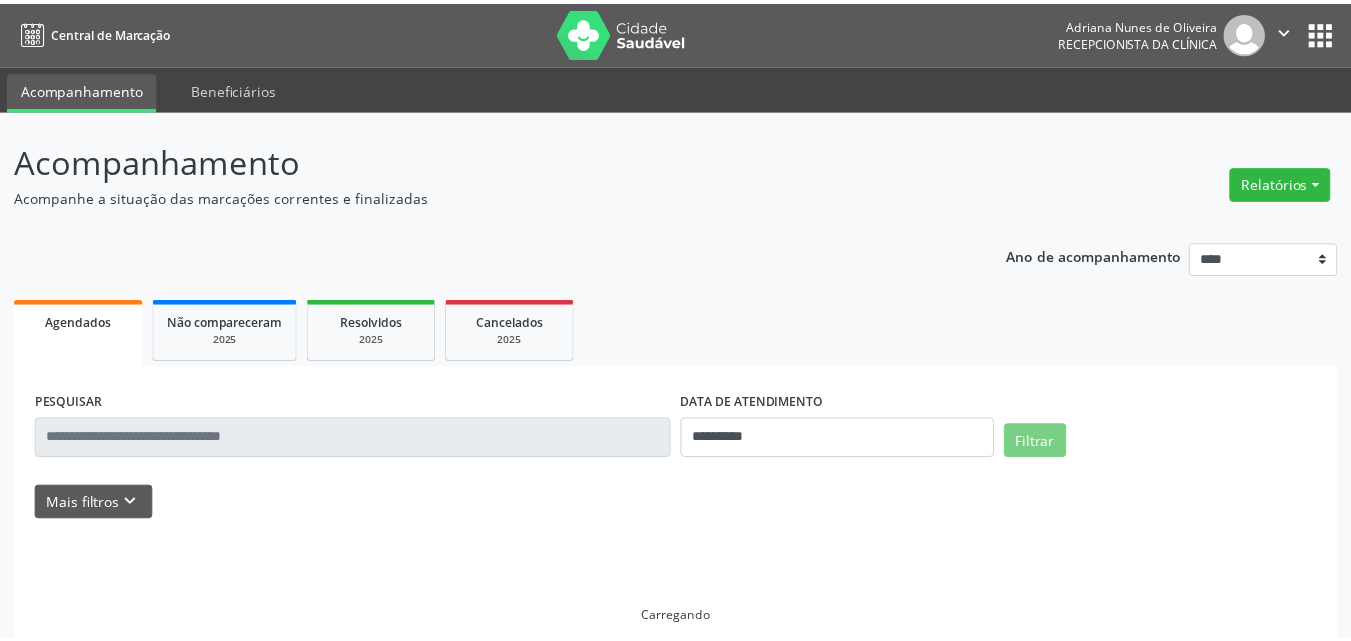 scroll, scrollTop: 0, scrollLeft: 0, axis: both 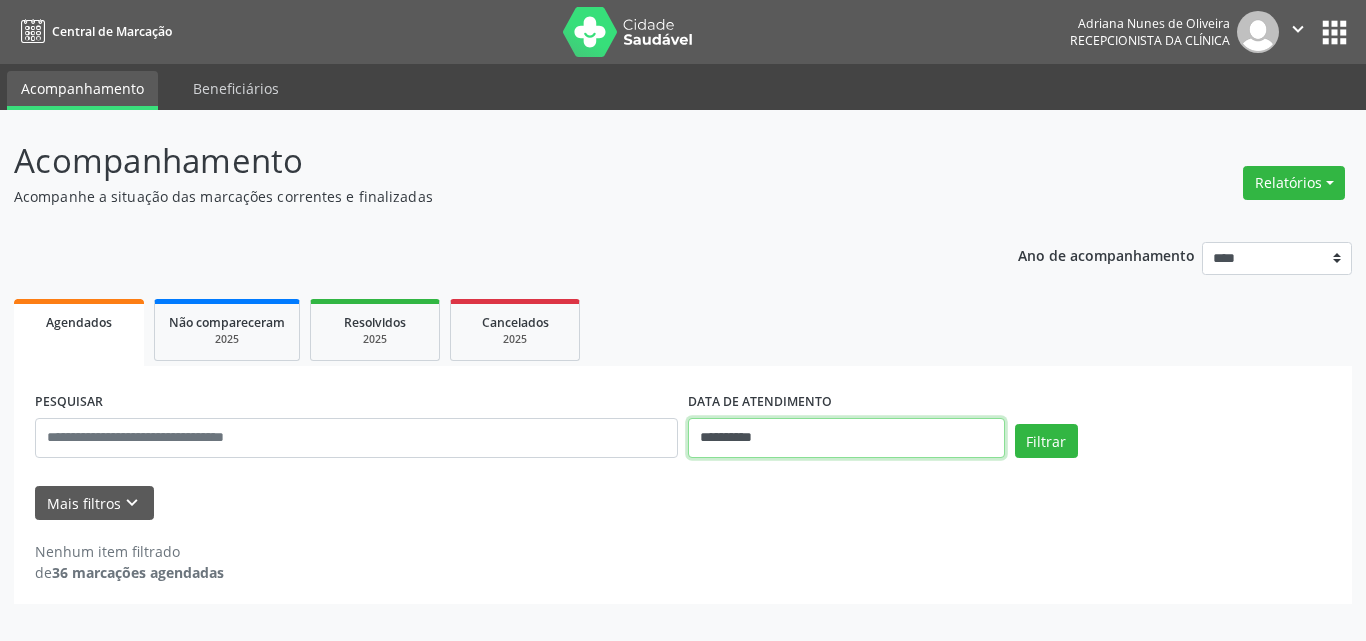 click on "**********" at bounding box center (846, 438) 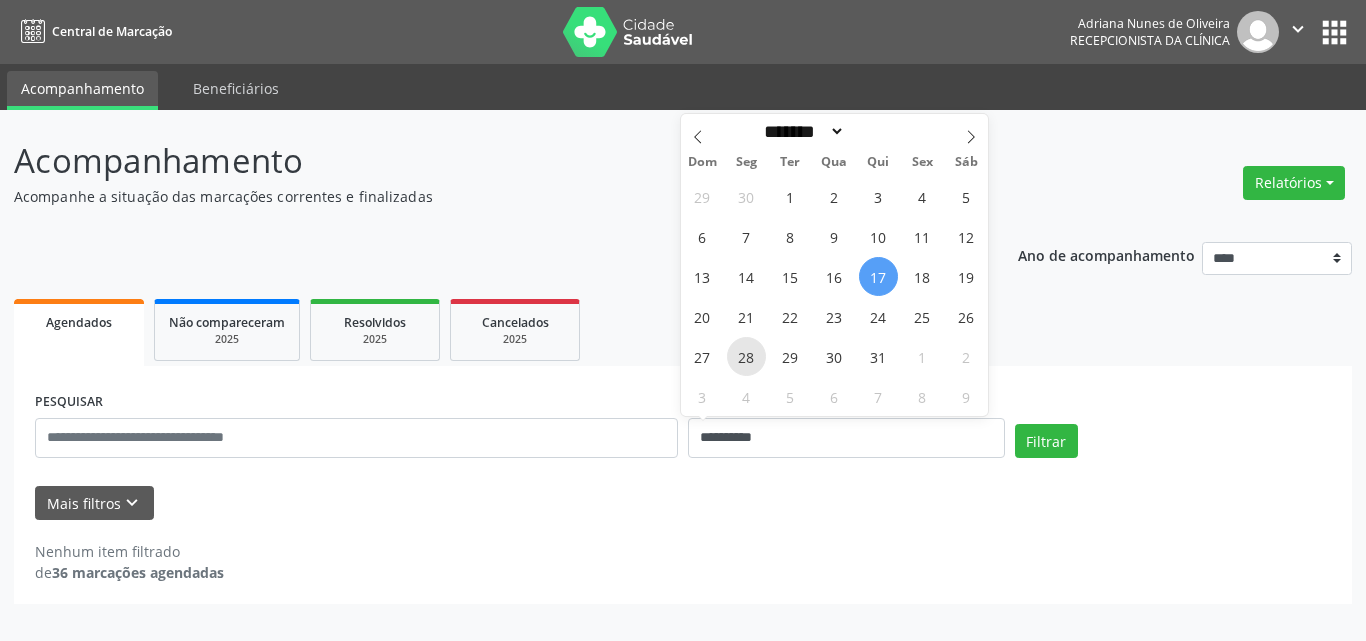click on "28" at bounding box center [746, 356] 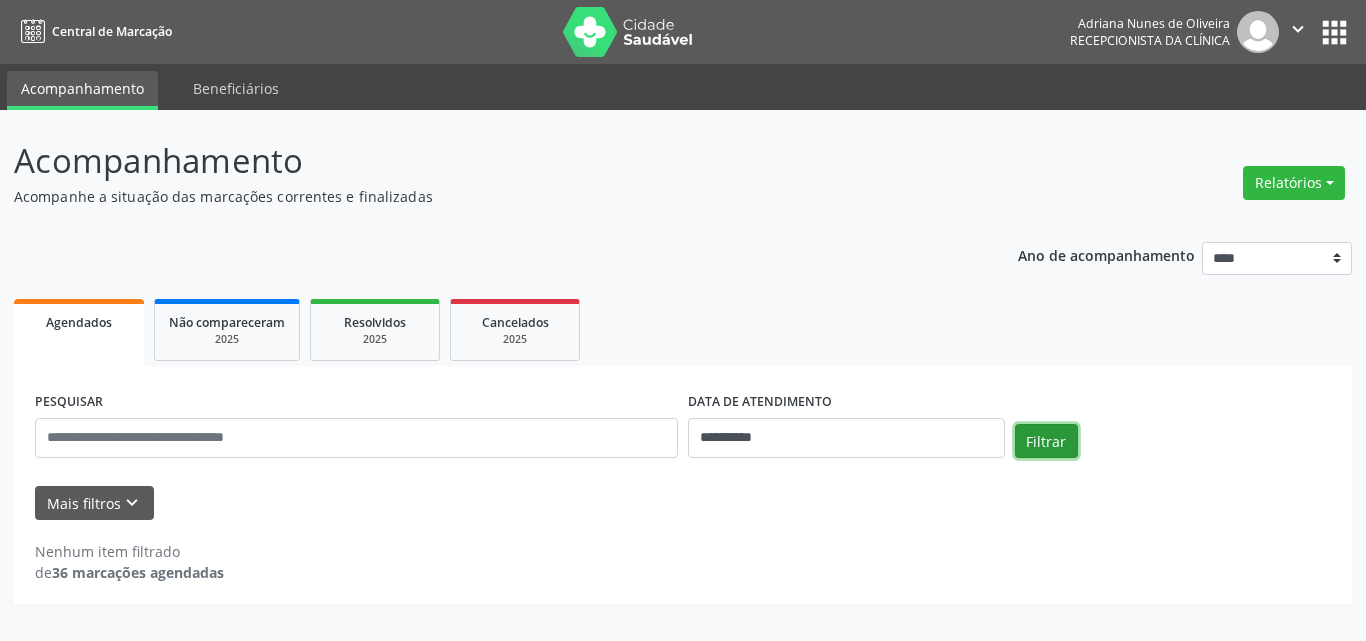 click on "Filtrar" at bounding box center (1046, 441) 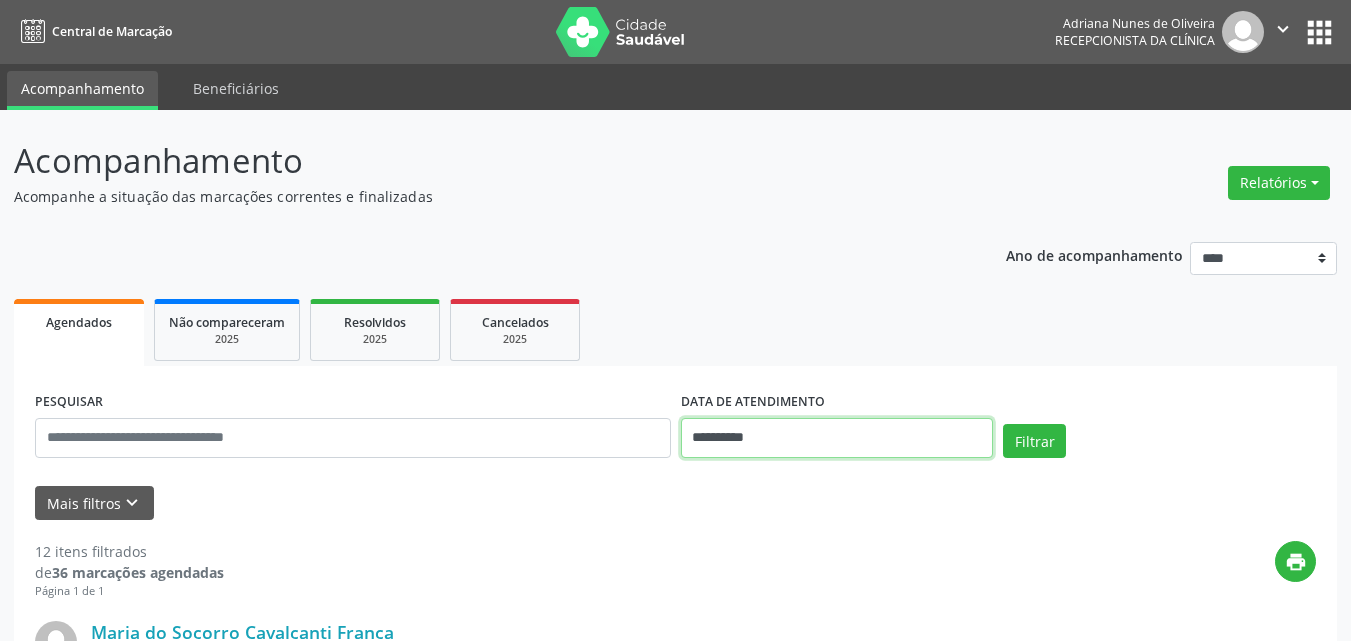click on "**********" at bounding box center [837, 438] 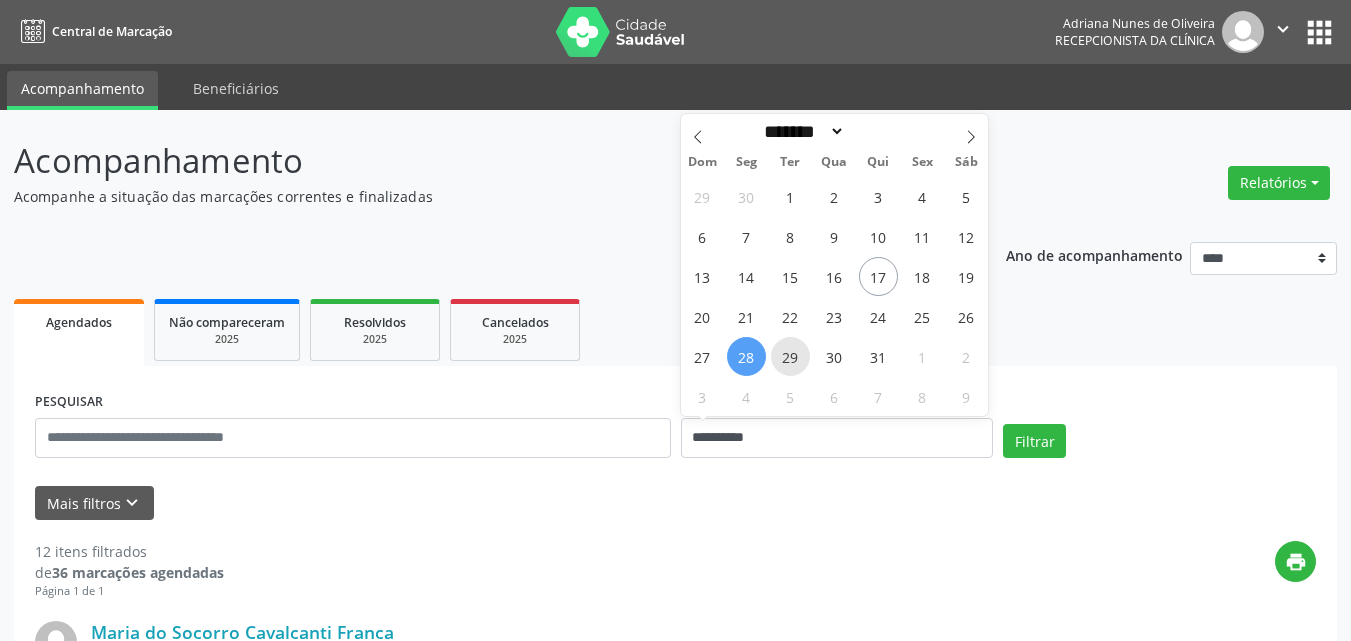 click on "29" at bounding box center (790, 356) 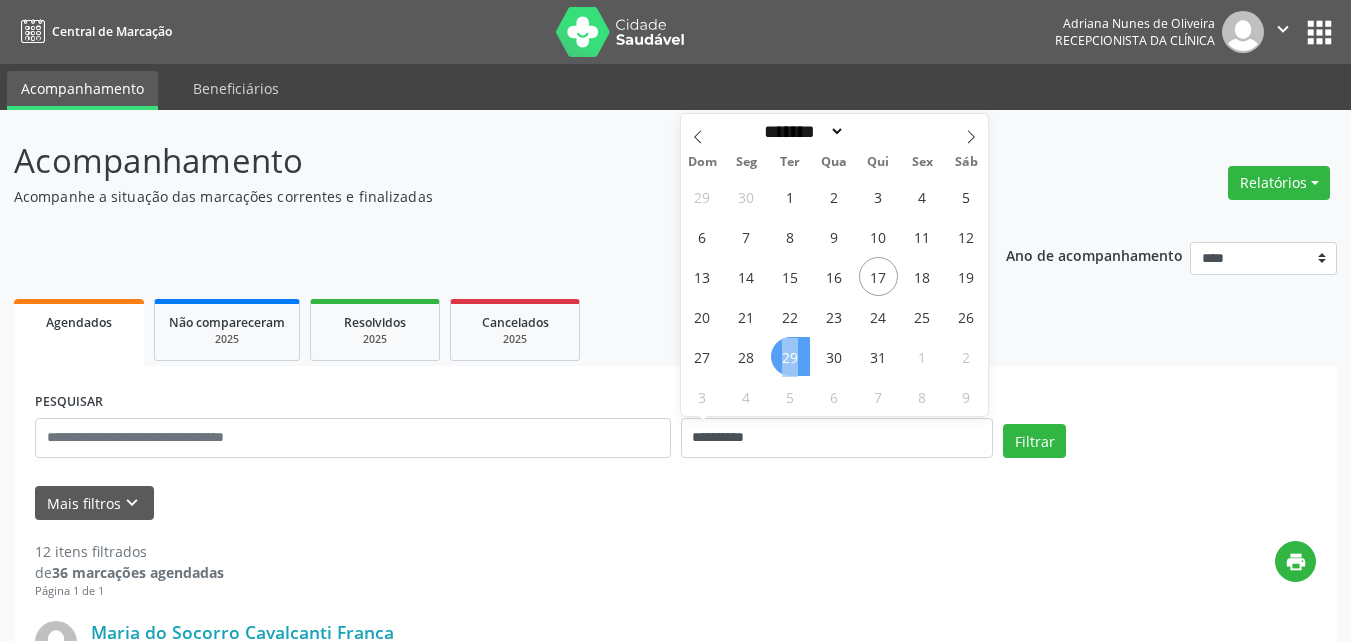 click on "29" at bounding box center (790, 356) 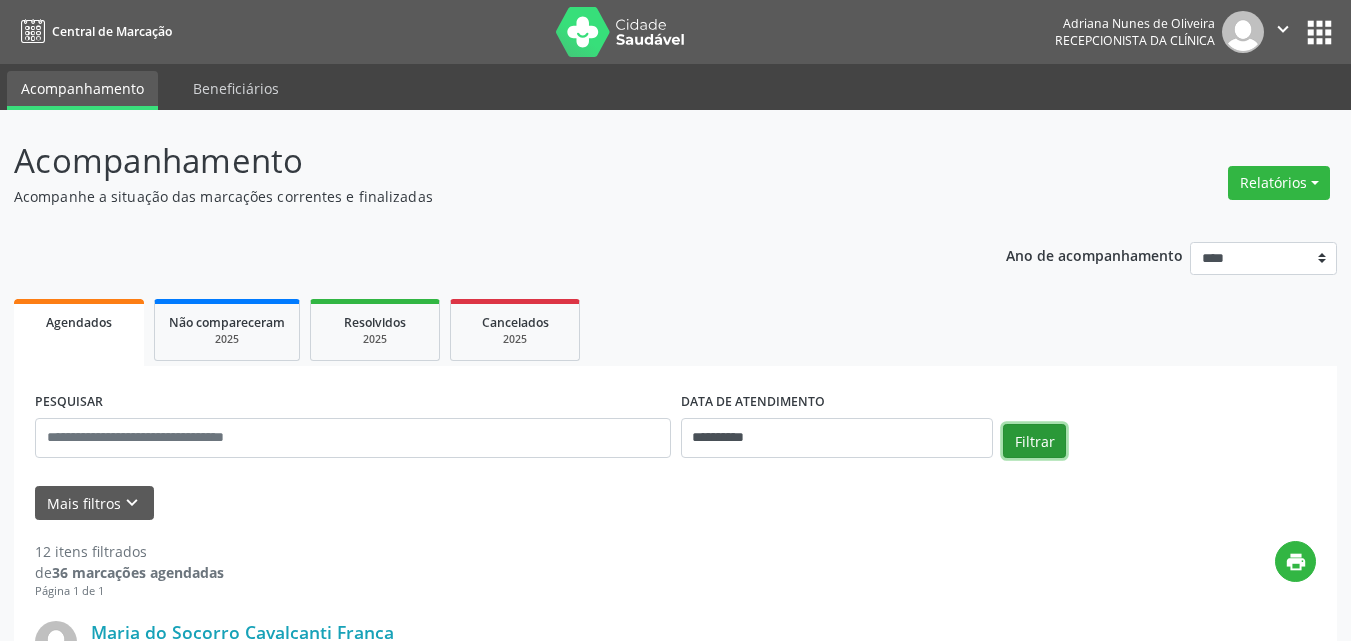 click on "Filtrar" at bounding box center (1034, 441) 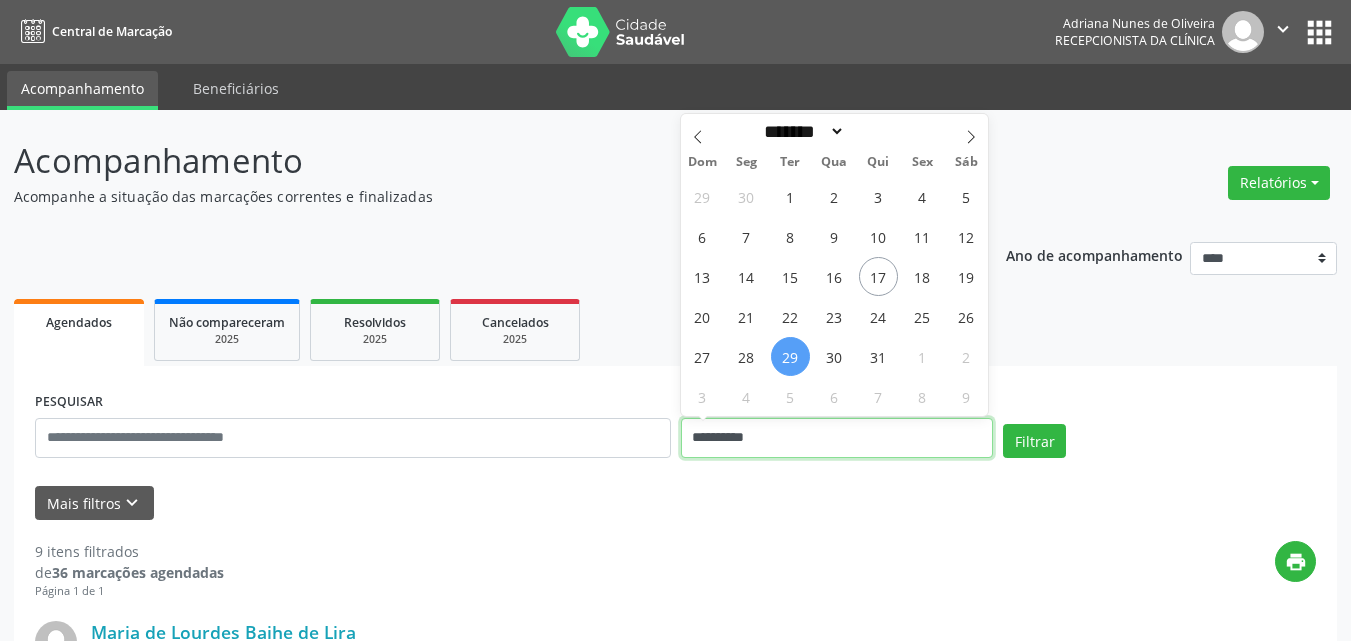 click on "**********" at bounding box center (837, 438) 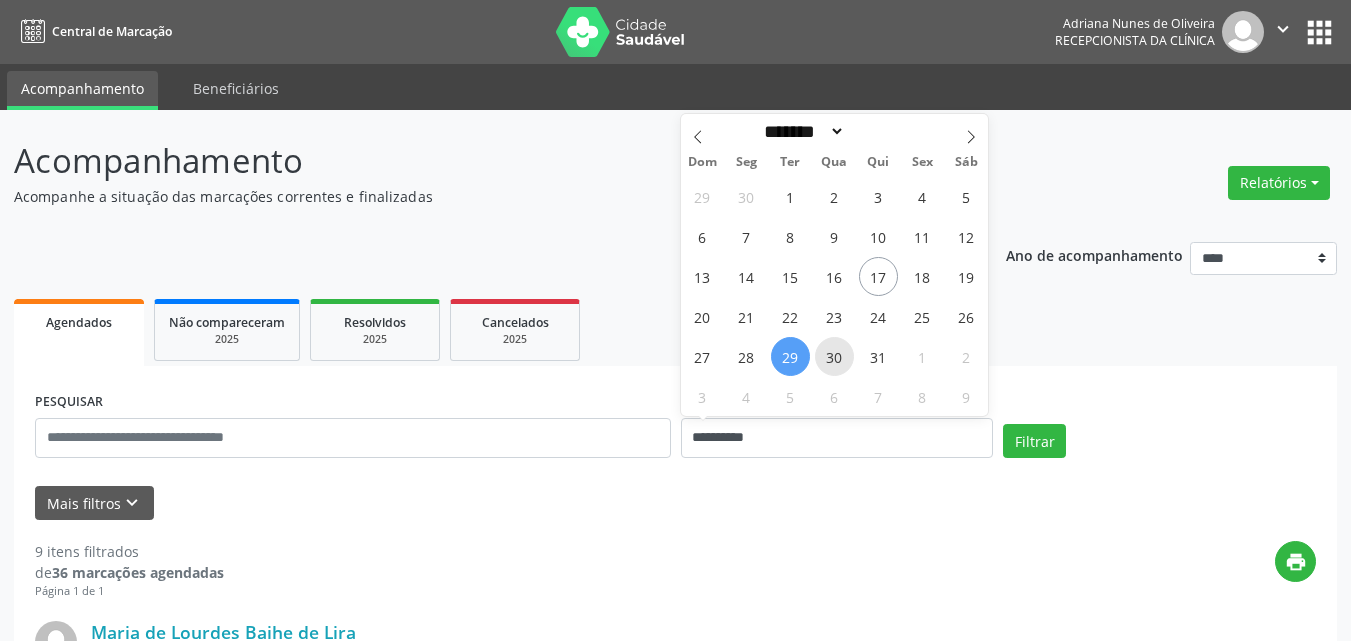 click on "30" at bounding box center [834, 356] 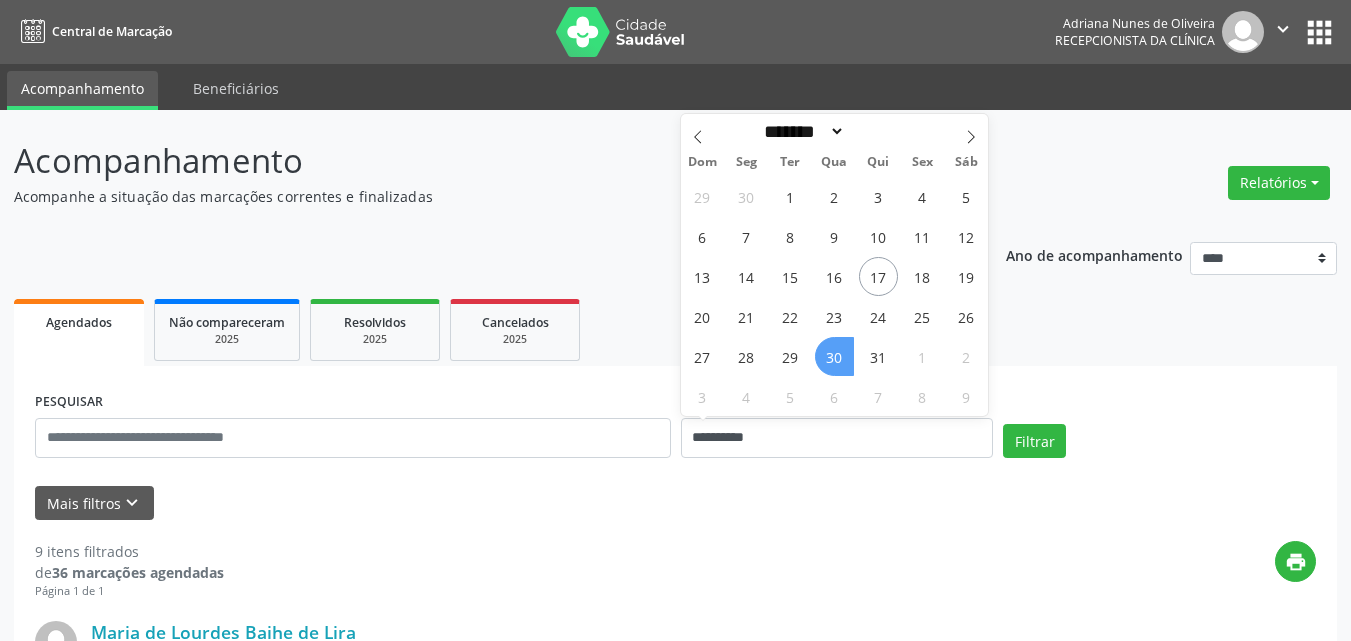 click on "30" at bounding box center (834, 356) 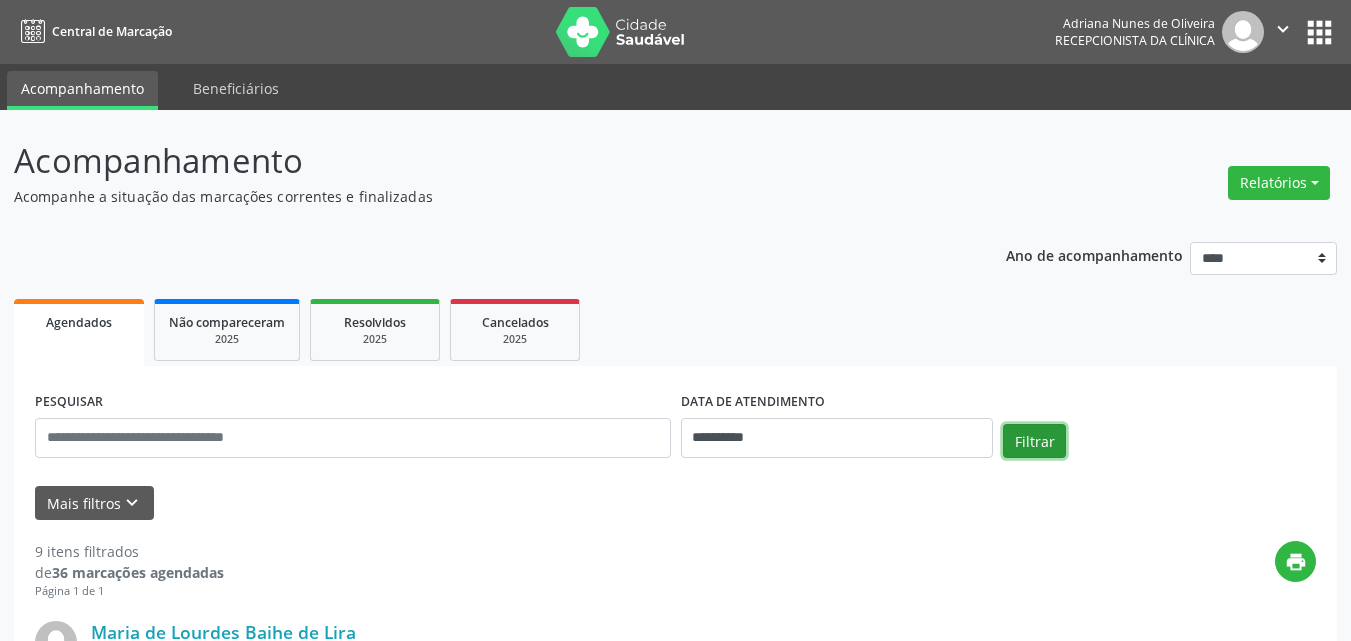 click on "Filtrar" at bounding box center (1034, 441) 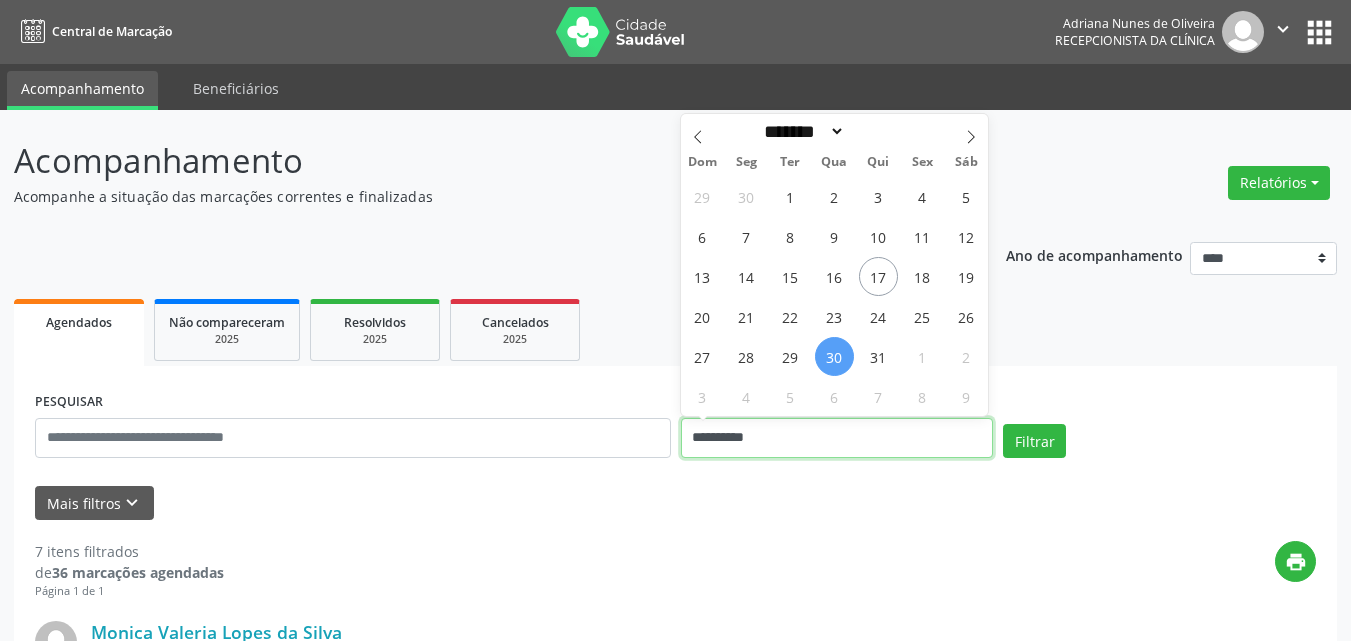 click on "**********" at bounding box center [837, 438] 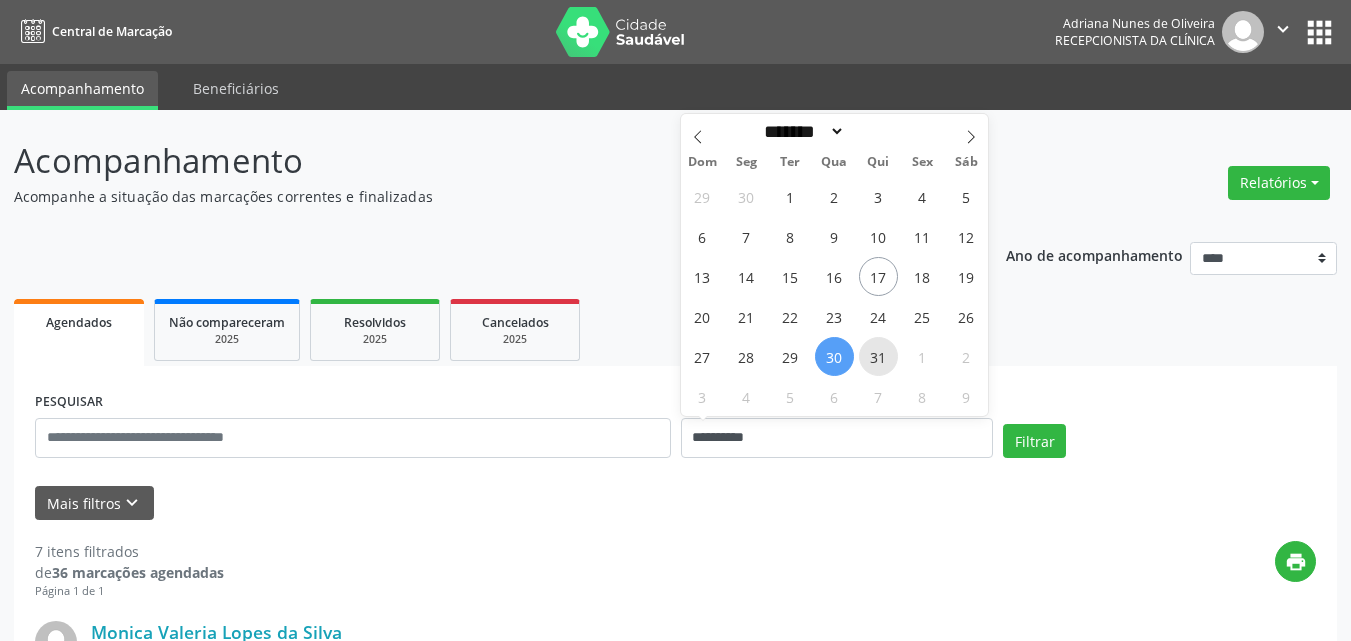 click on "31" at bounding box center [878, 356] 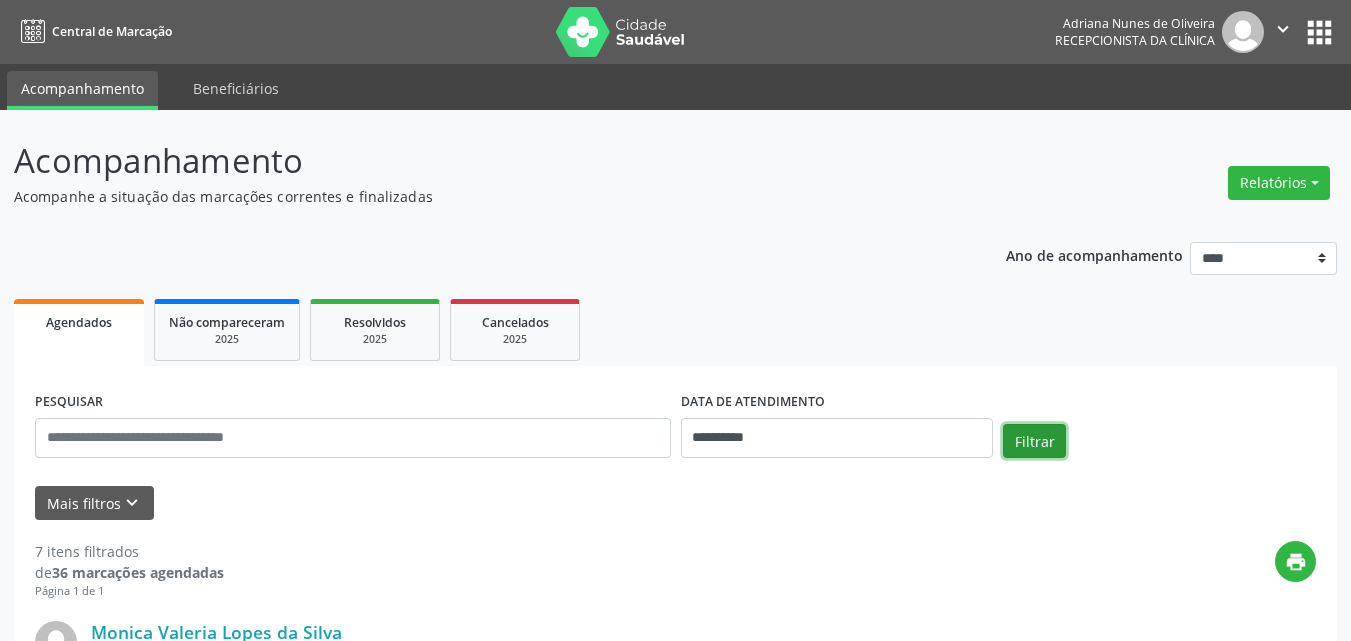 click on "Filtrar" at bounding box center [1034, 441] 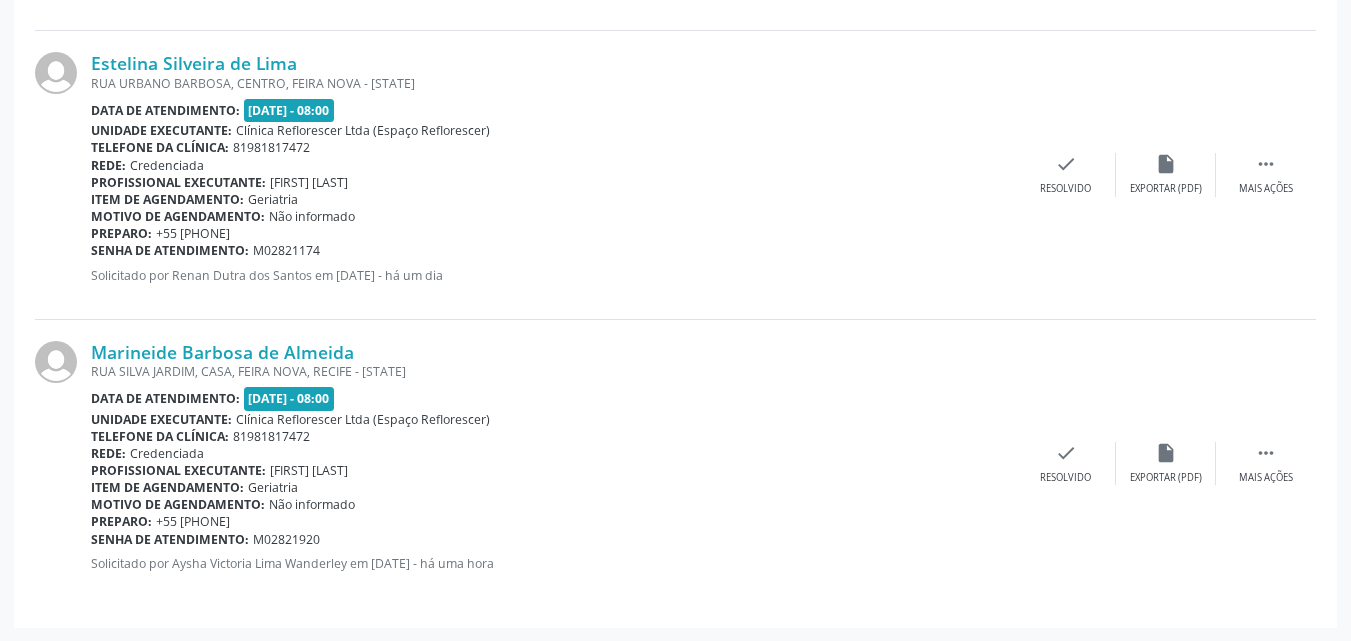 scroll, scrollTop: 858, scrollLeft: 0, axis: vertical 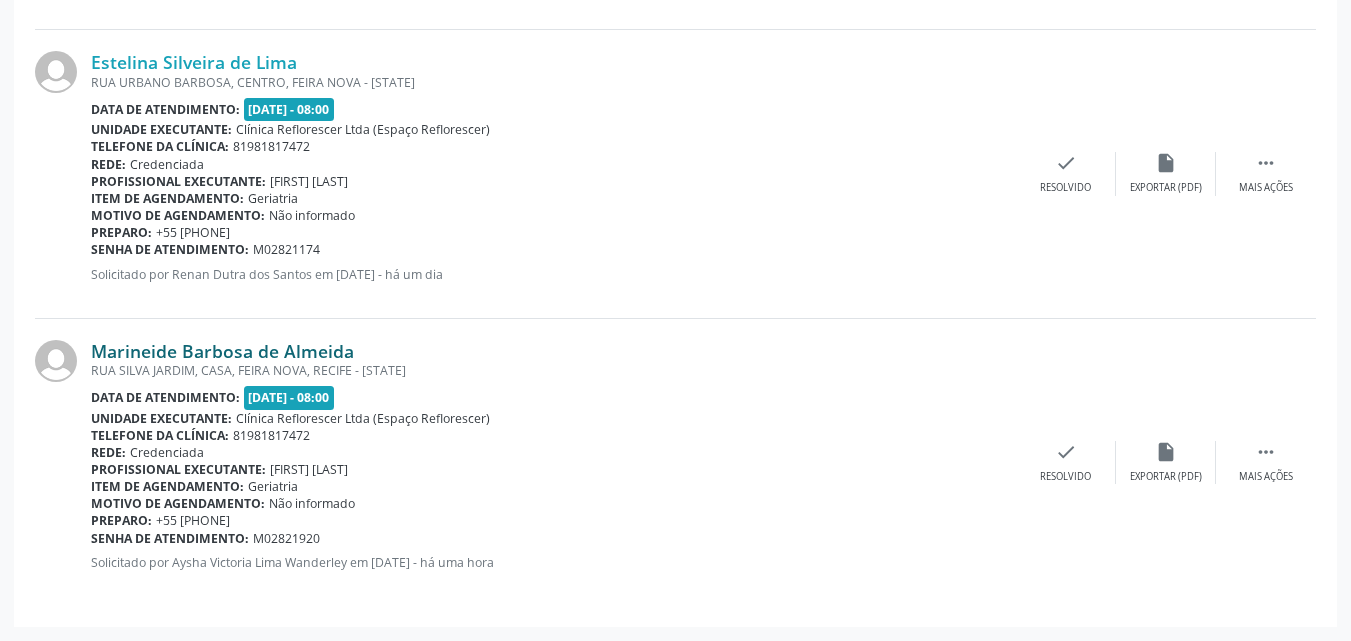 click on "Marineide Barbosa de Almeida" at bounding box center [222, 351] 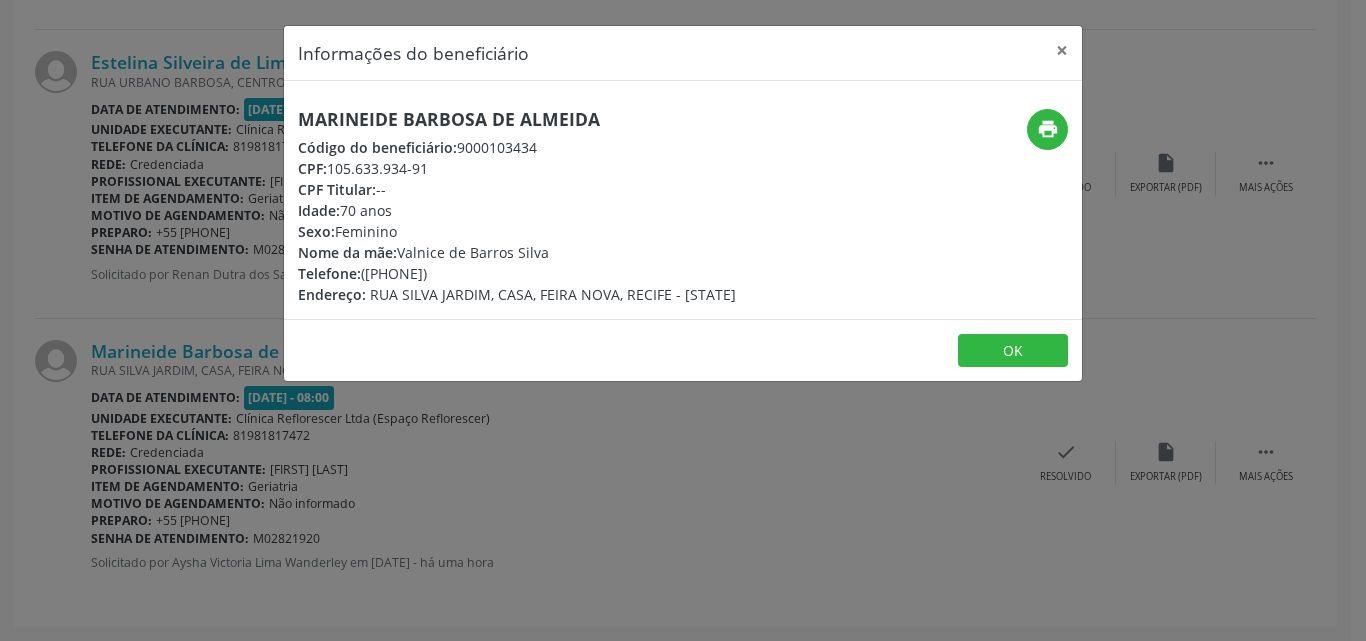 drag, startPoint x: 305, startPoint y: 111, endPoint x: 615, endPoint y: 116, distance: 310.0403 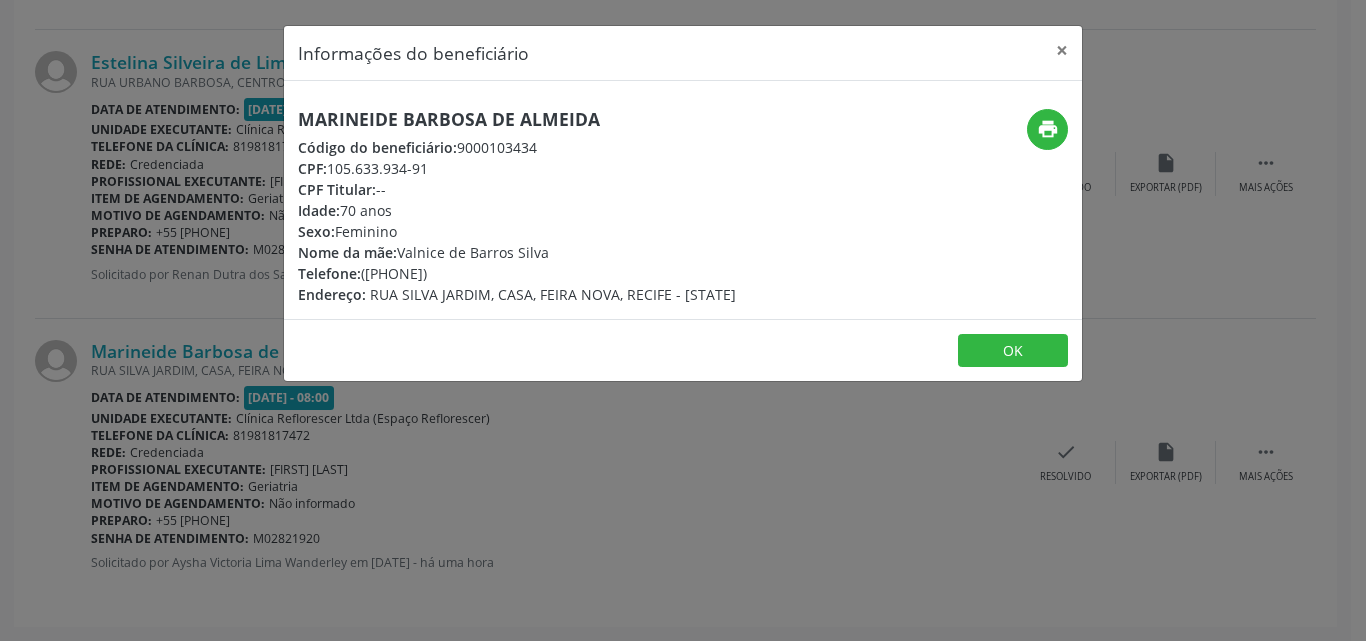 copy on "Marineide Barbosa de Almeida" 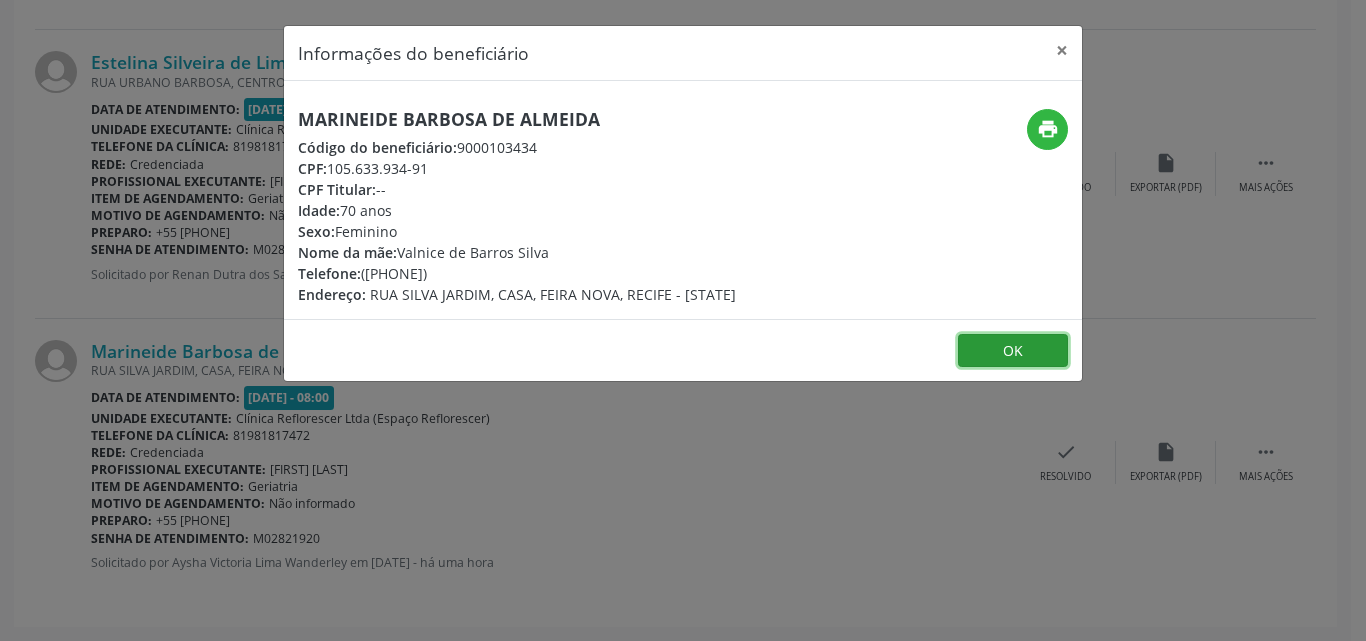click on "OK" at bounding box center (1013, 351) 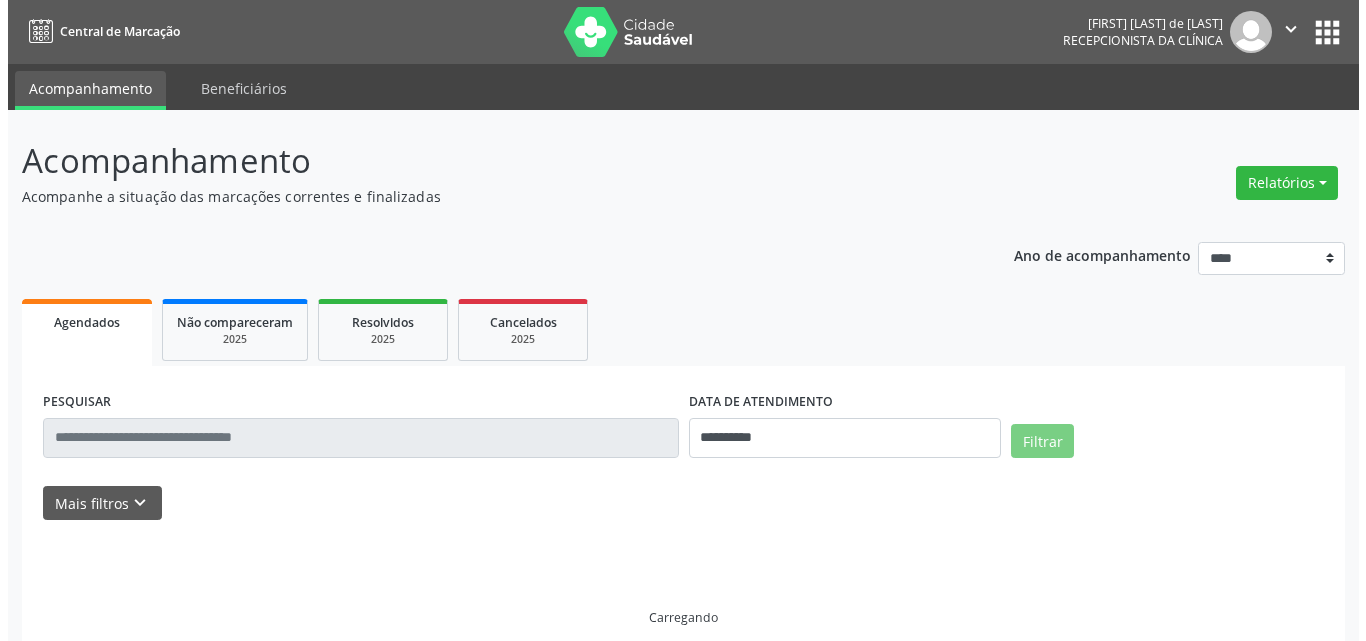 scroll, scrollTop: 0, scrollLeft: 0, axis: both 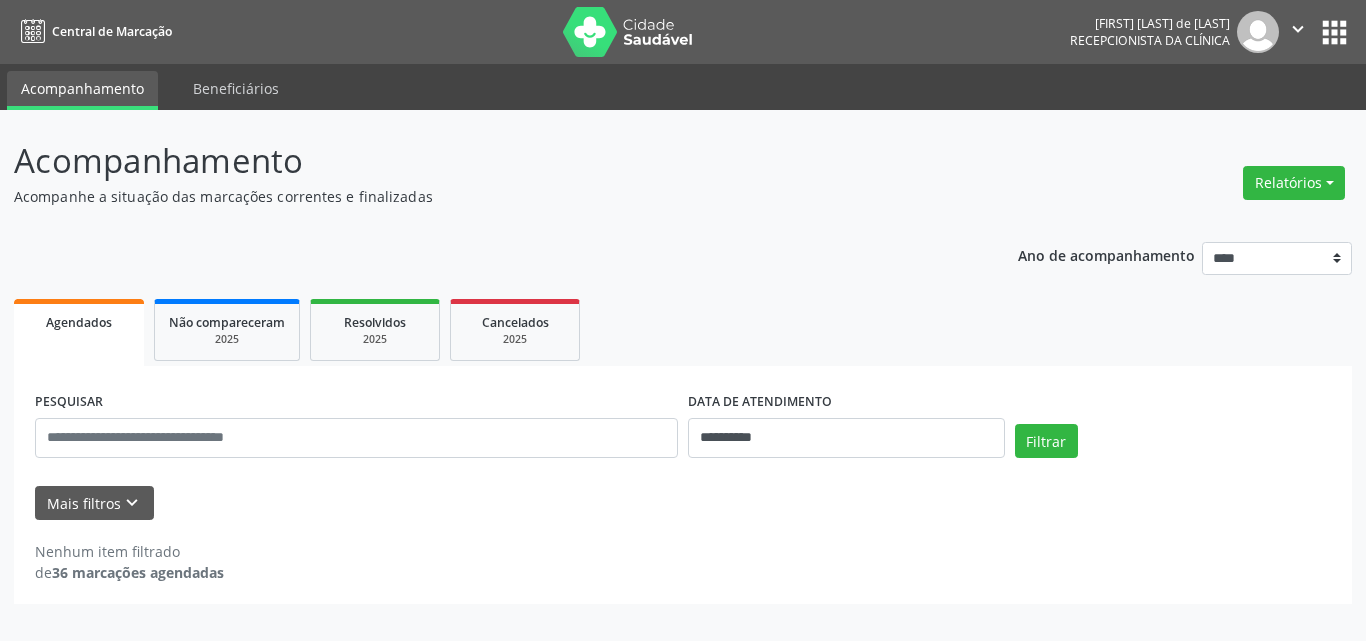 click on "**********" at bounding box center [683, 416] 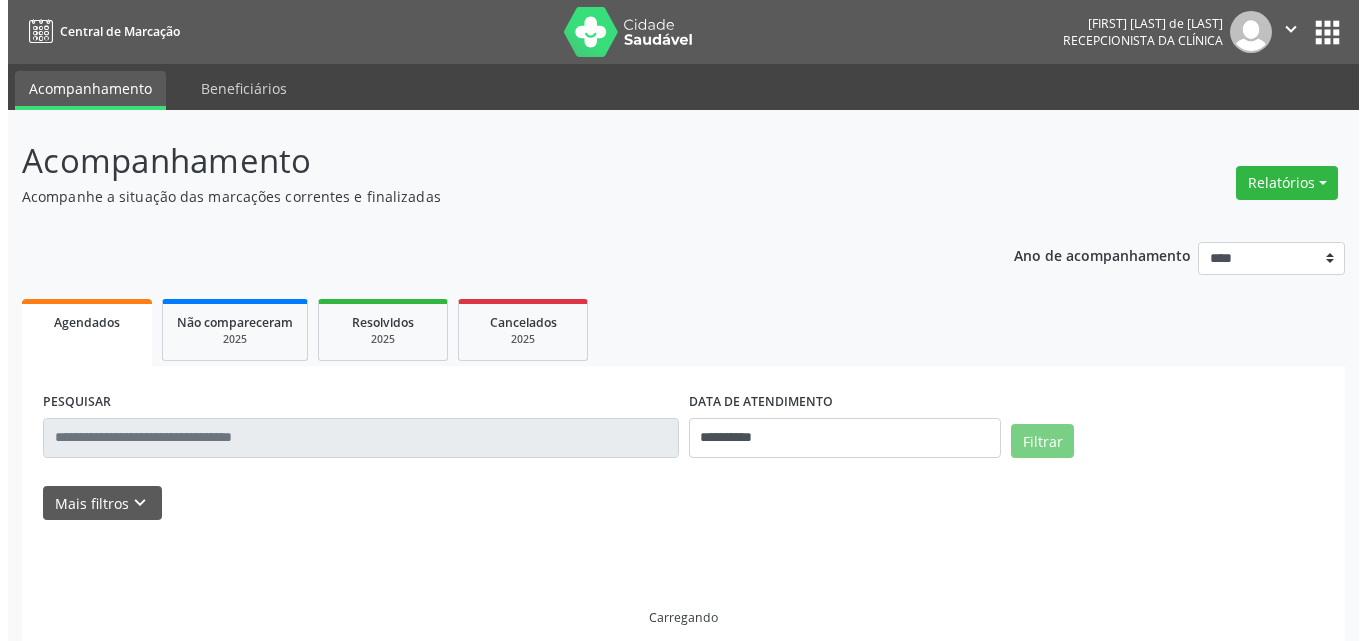 scroll, scrollTop: 0, scrollLeft: 0, axis: both 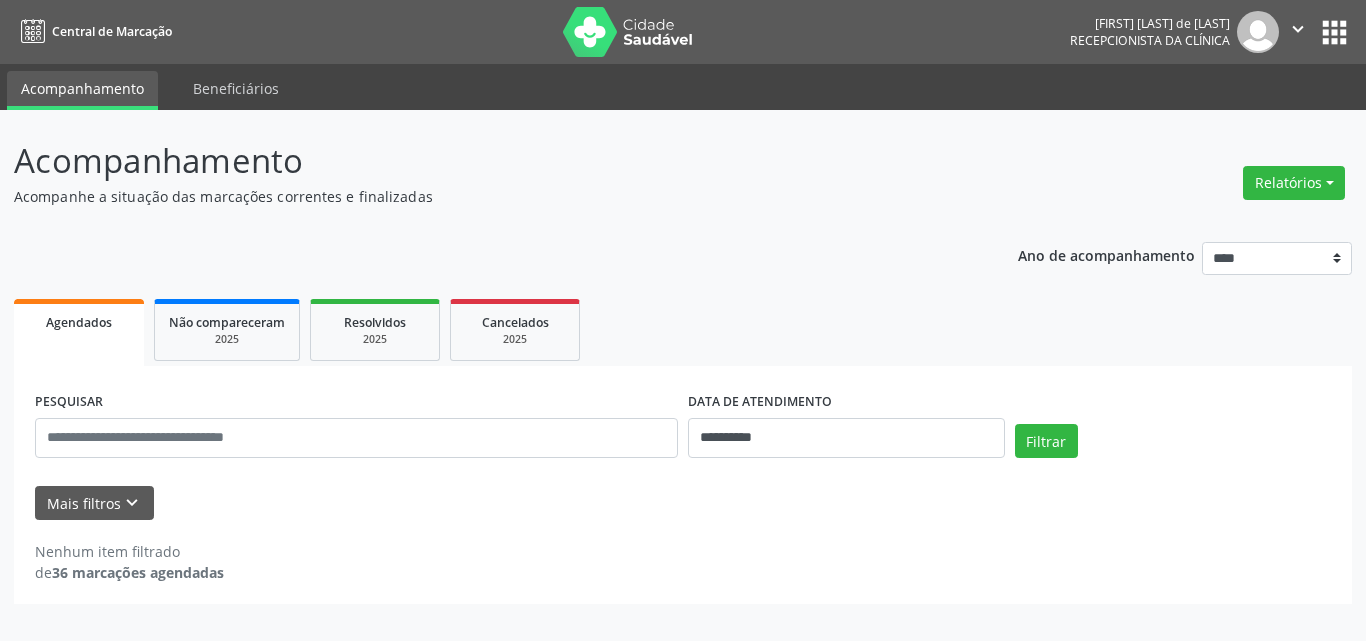 click on "Acompanhamento" at bounding box center (482, 161) 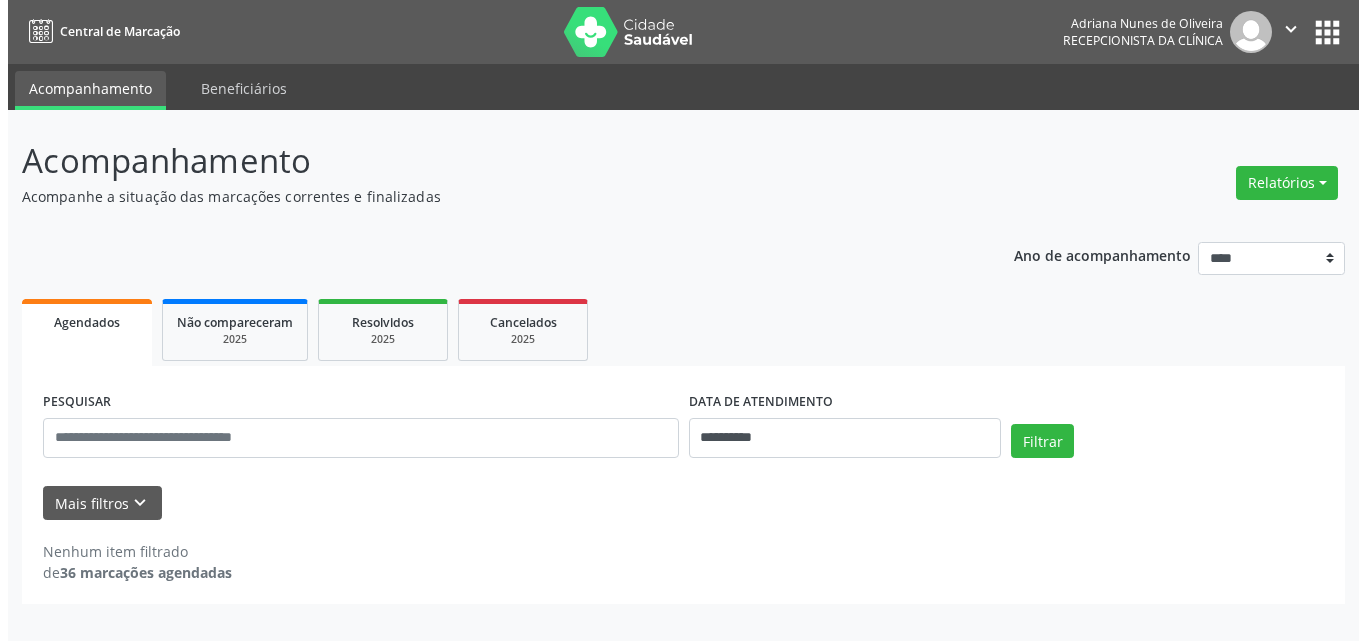 scroll, scrollTop: 0, scrollLeft: 0, axis: both 